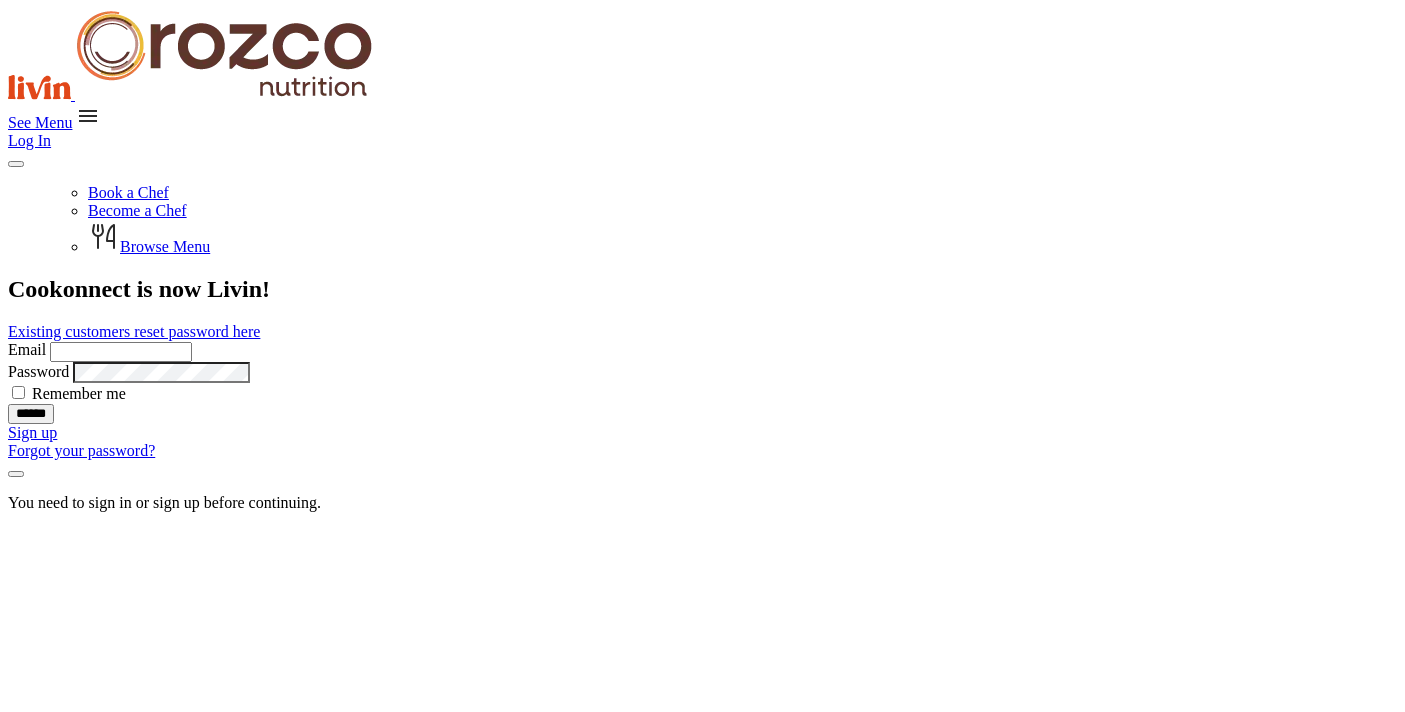 scroll, scrollTop: 0, scrollLeft: 0, axis: both 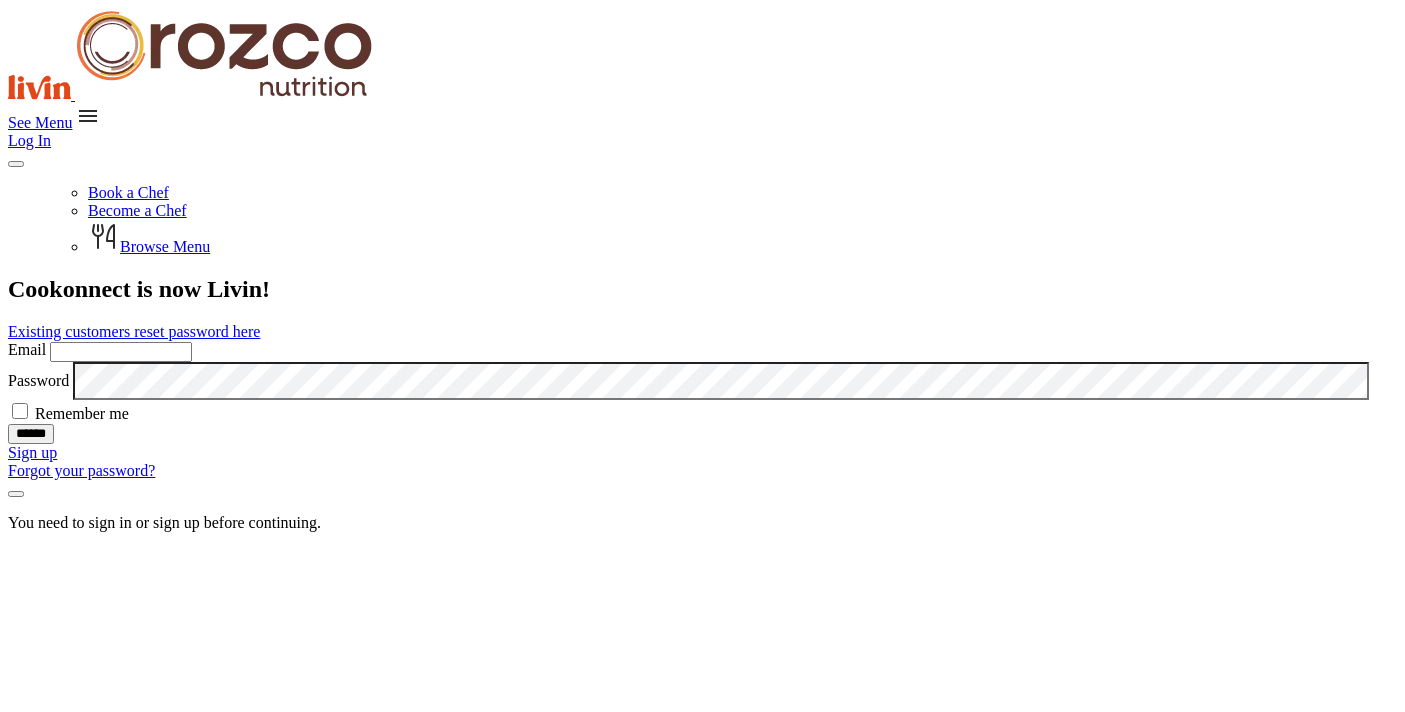 click at bounding box center (16, 494) 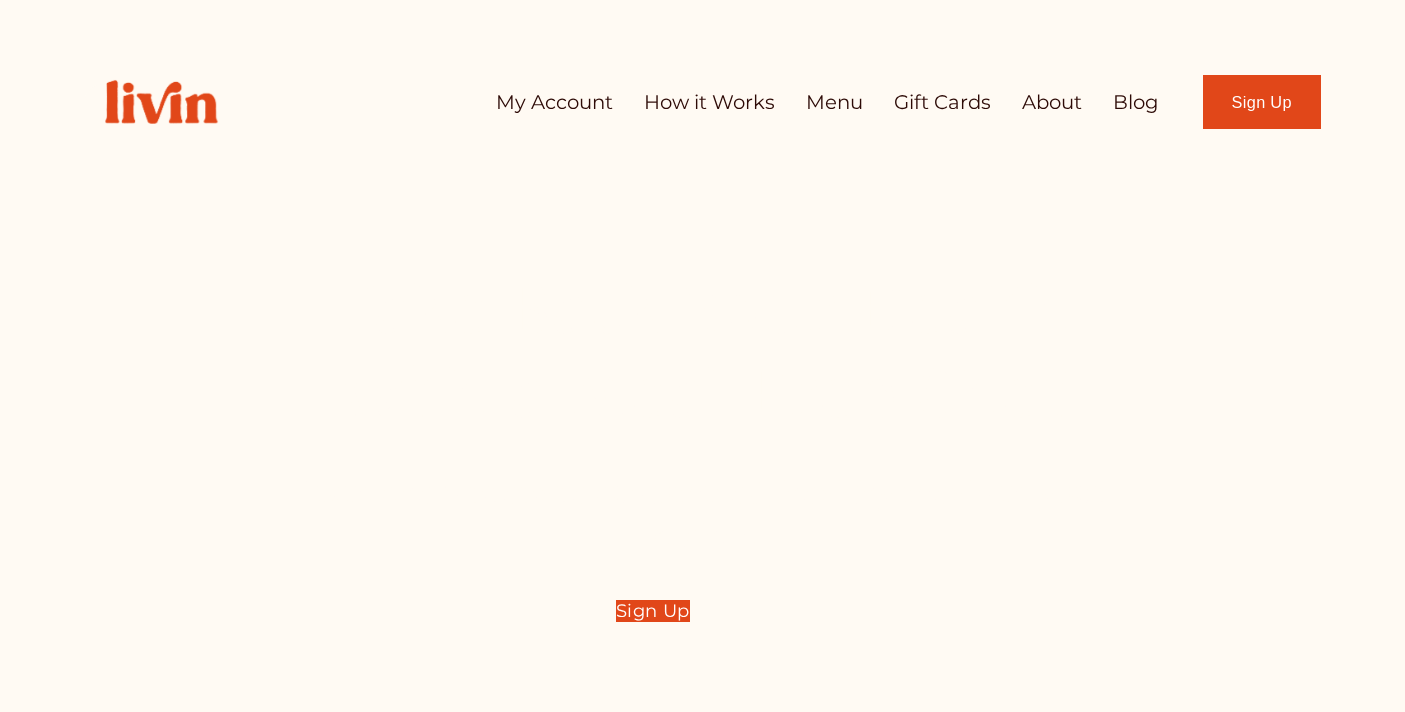 scroll, scrollTop: 0, scrollLeft: 0, axis: both 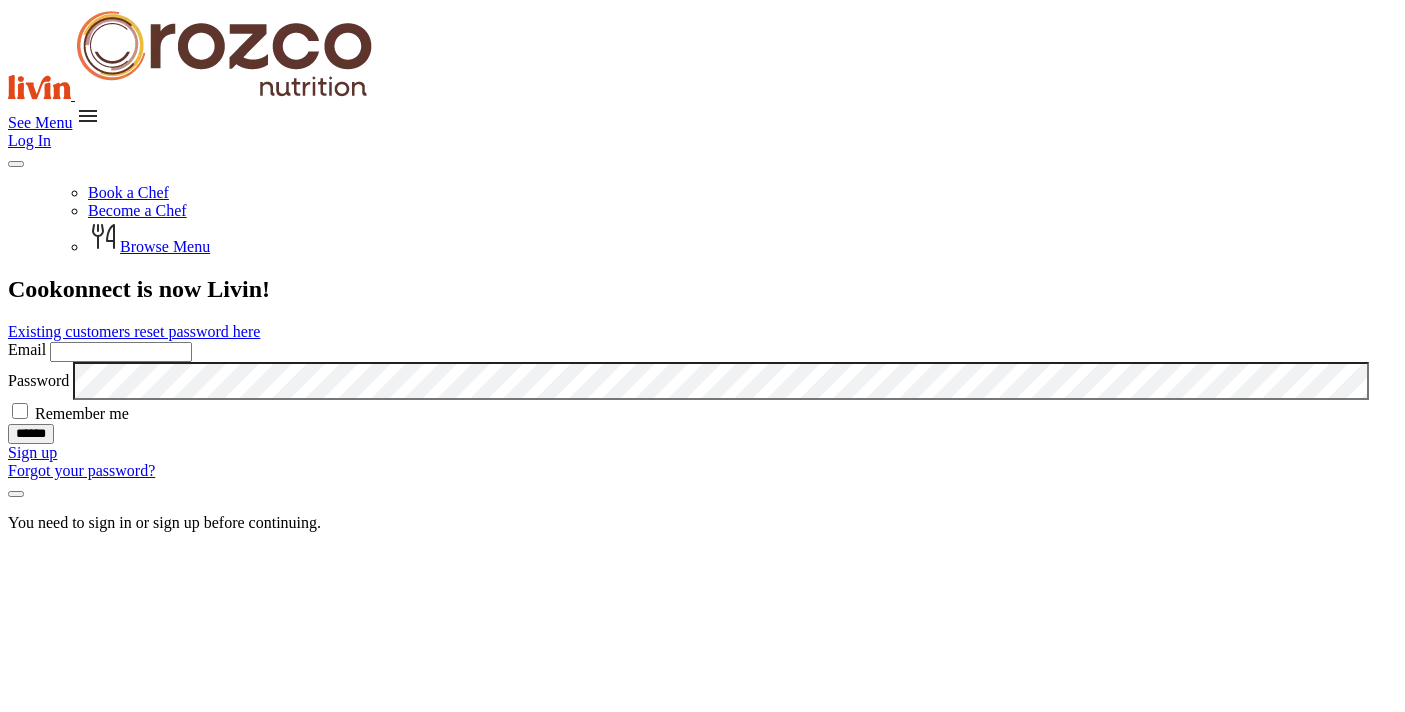 click at bounding box center (16, 494) 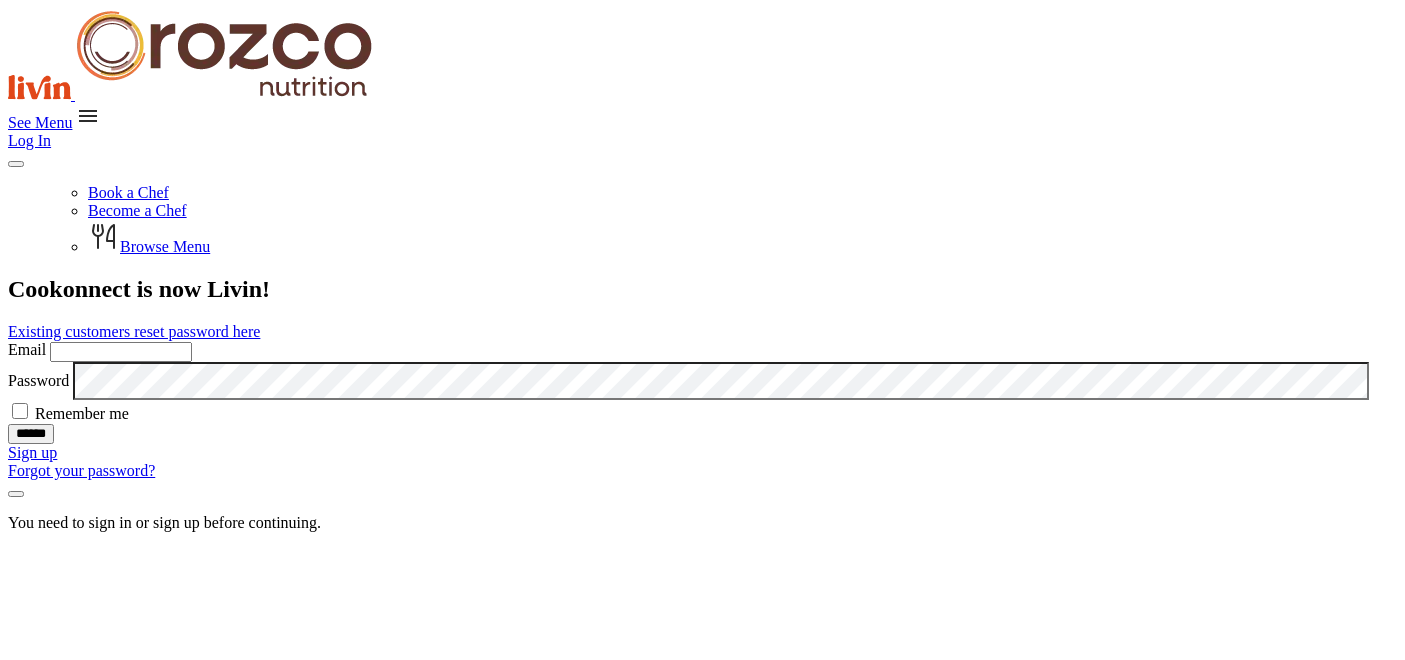 click on "Email" at bounding box center (121, 352) 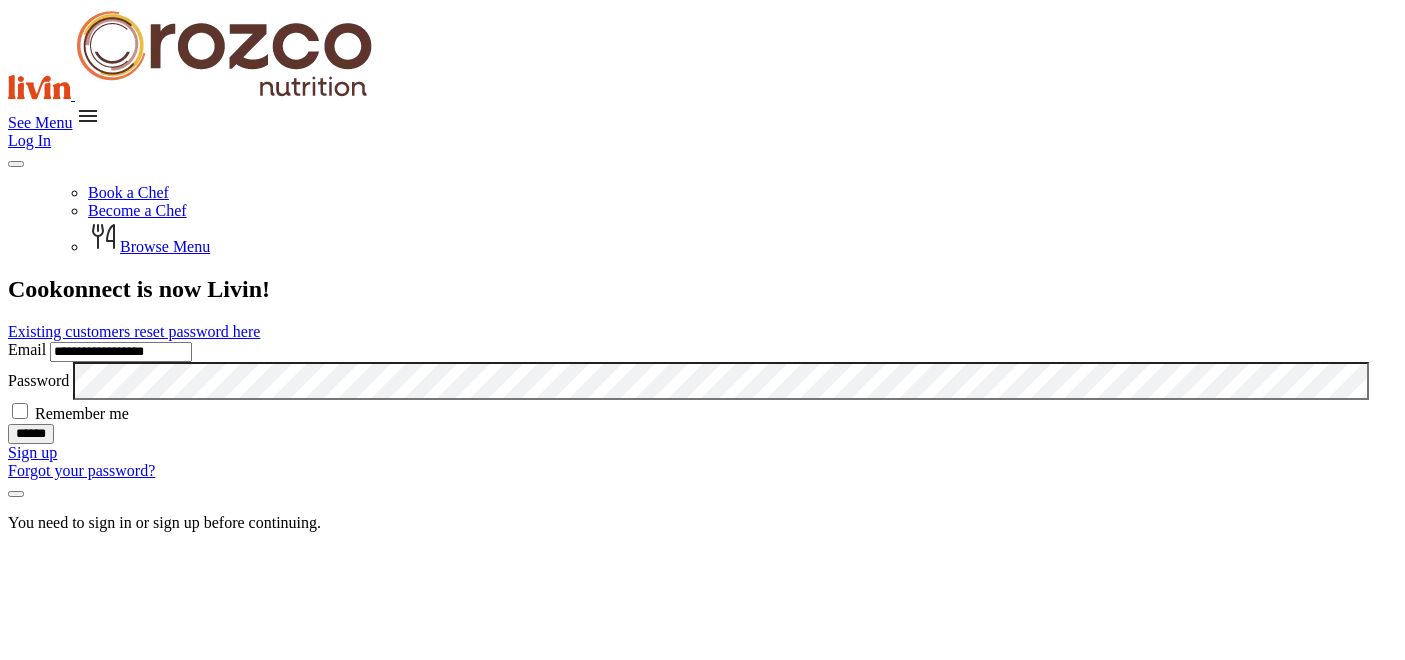 click on "******" at bounding box center (31, 434) 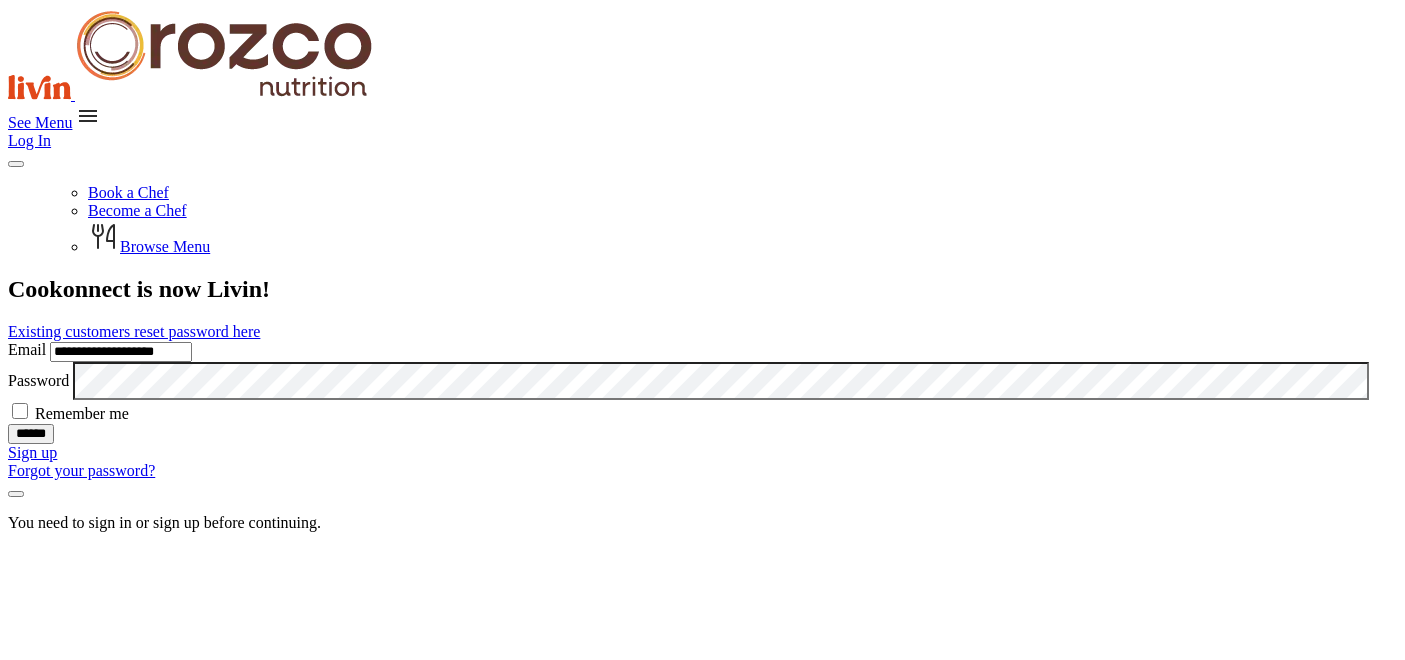 type on "**********" 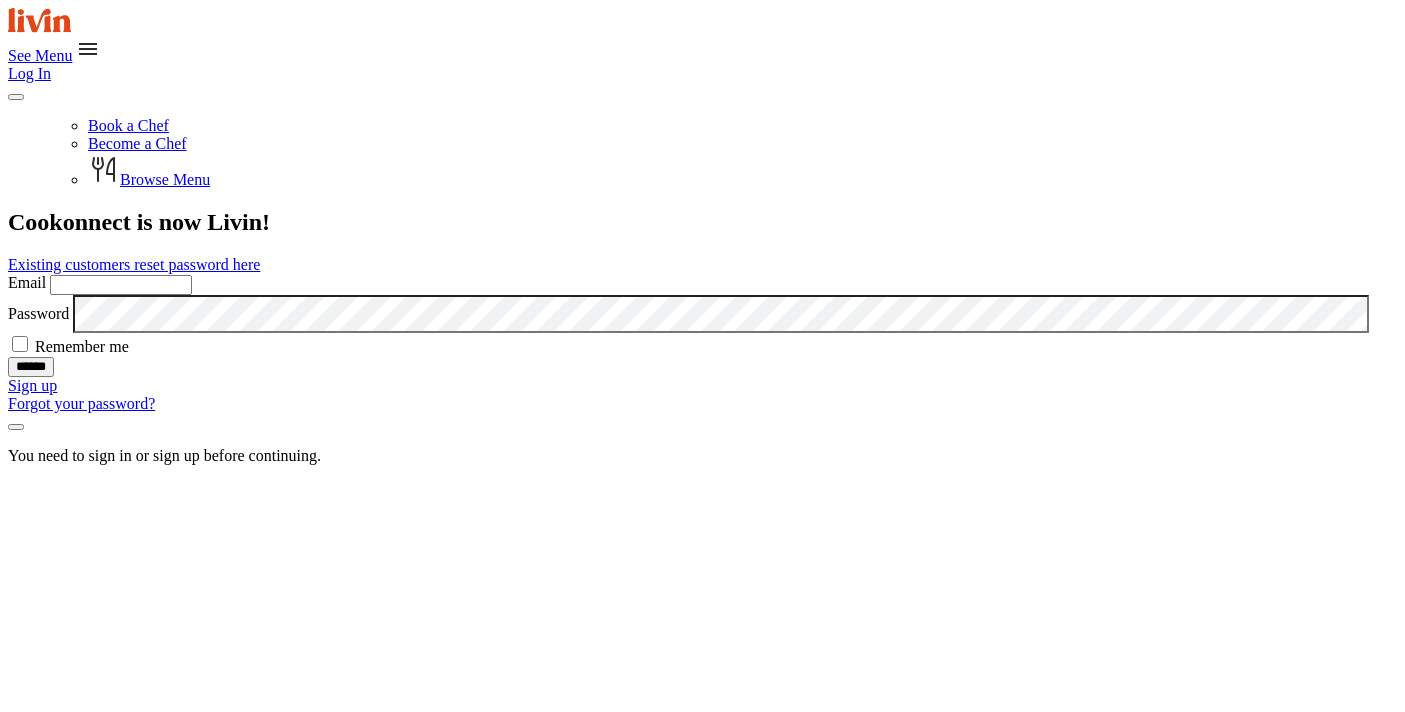 scroll, scrollTop: 0, scrollLeft: 0, axis: both 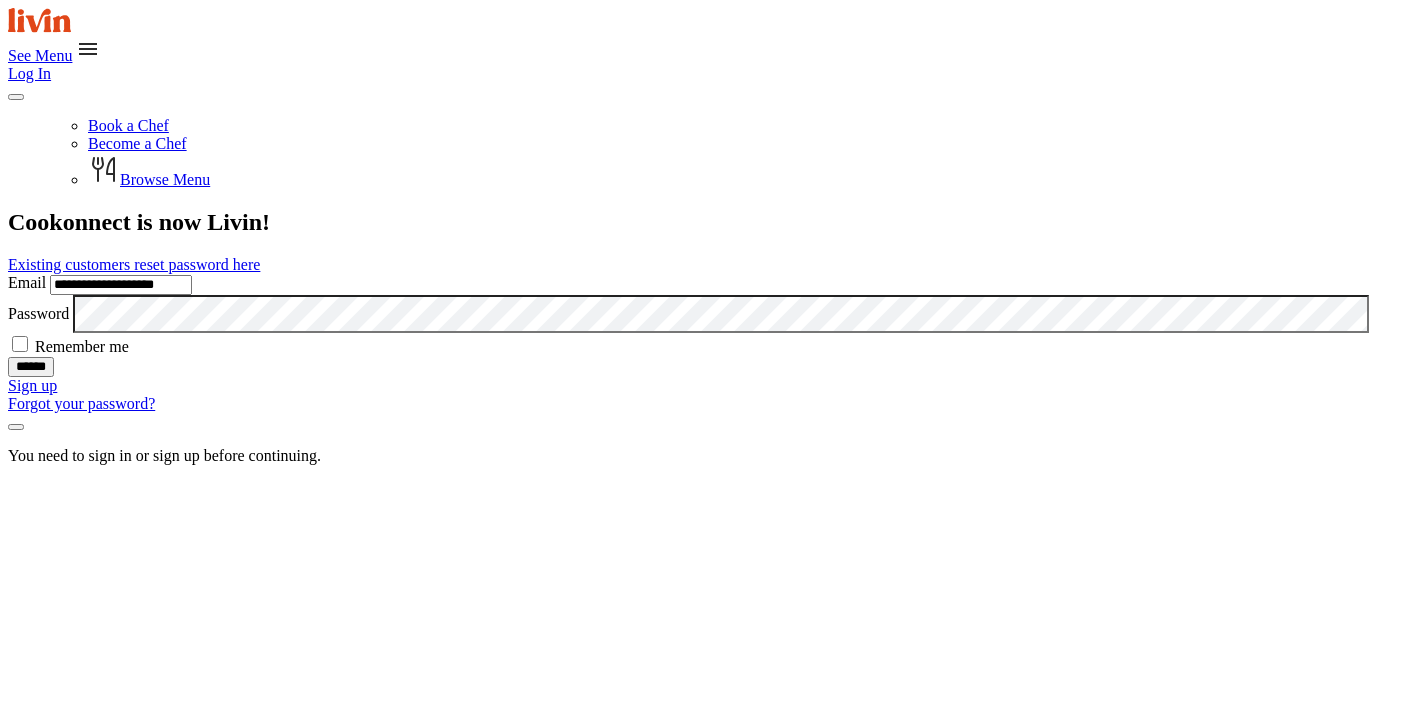 type on "**********" 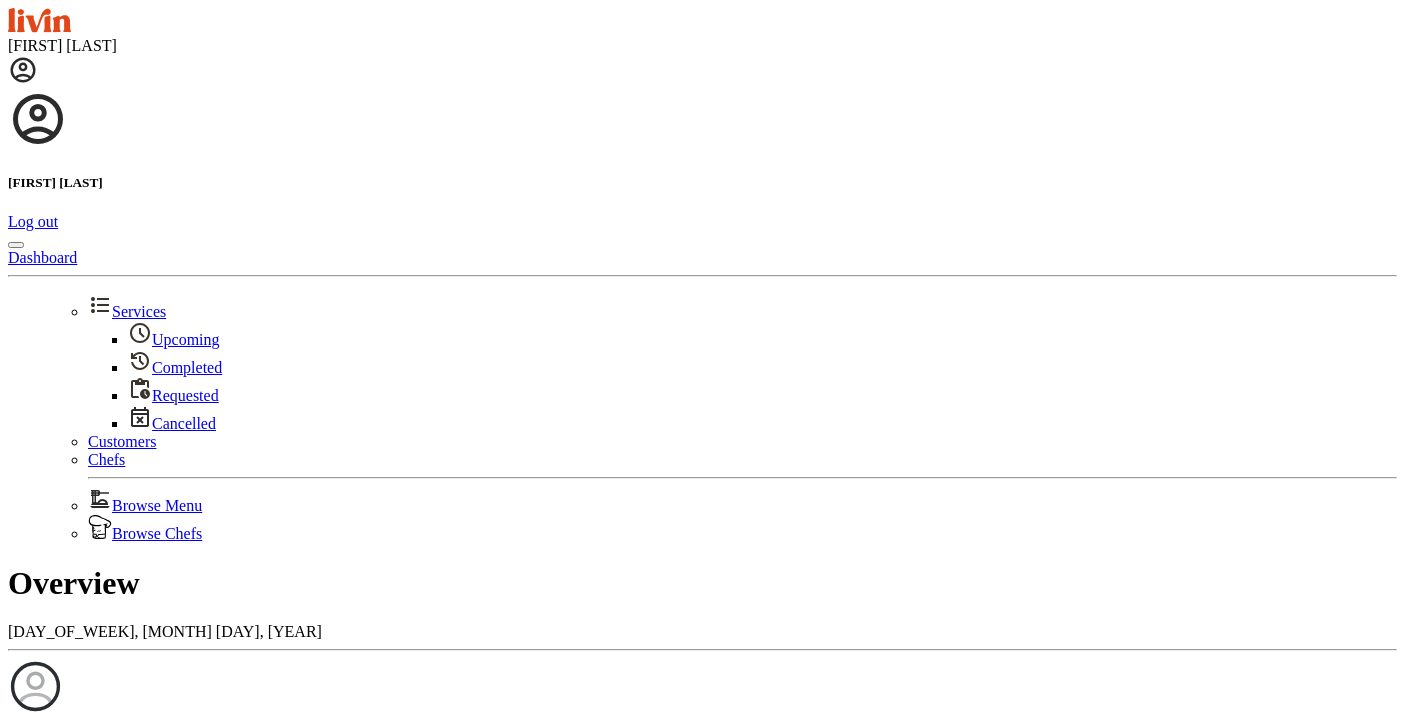 click at bounding box center (23, 70) 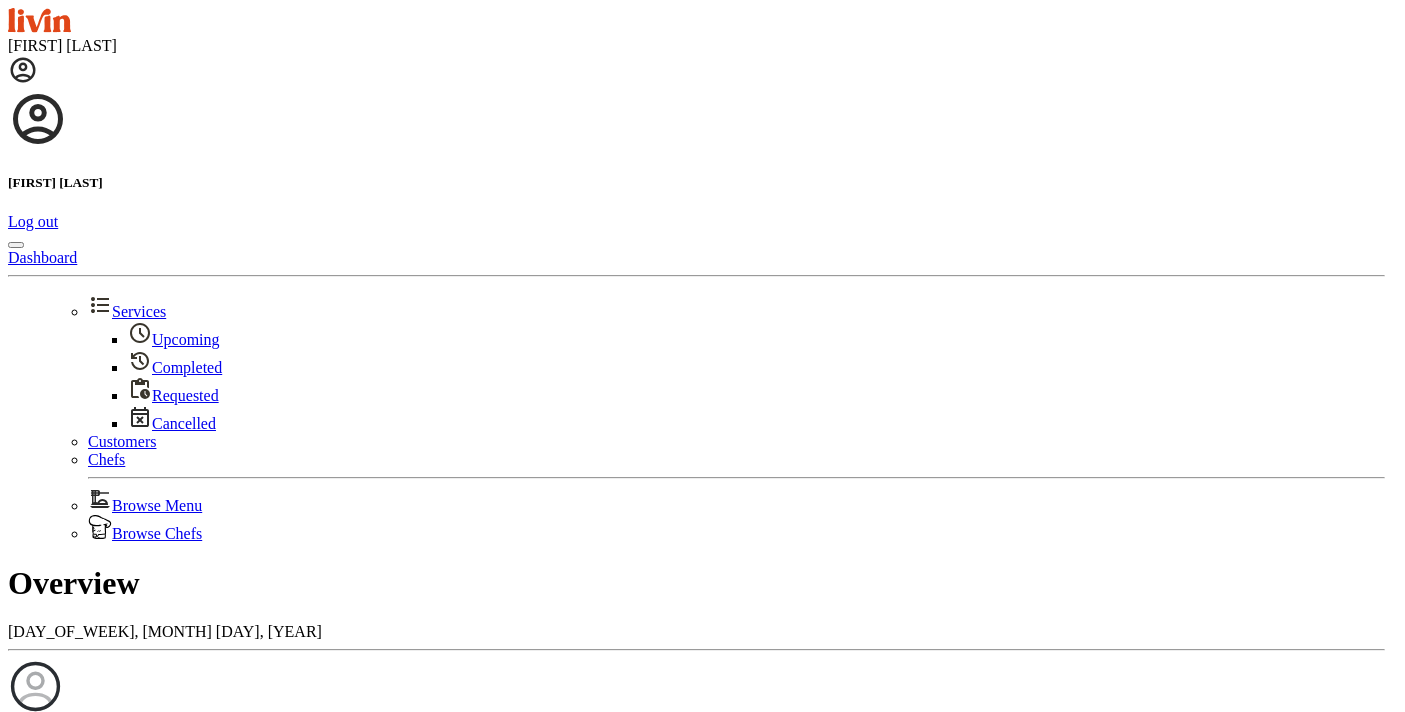 click on "Customers" at bounding box center [122, 441] 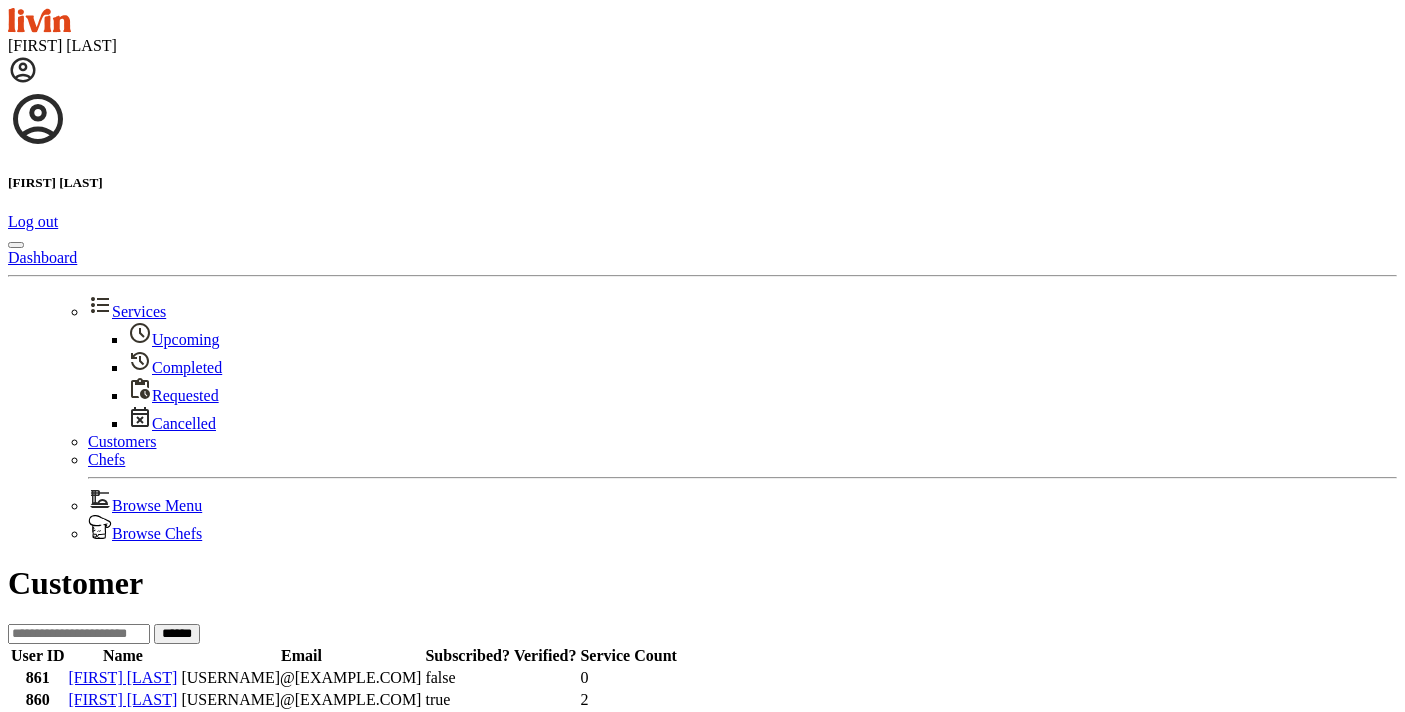 click at bounding box center (79, 634) 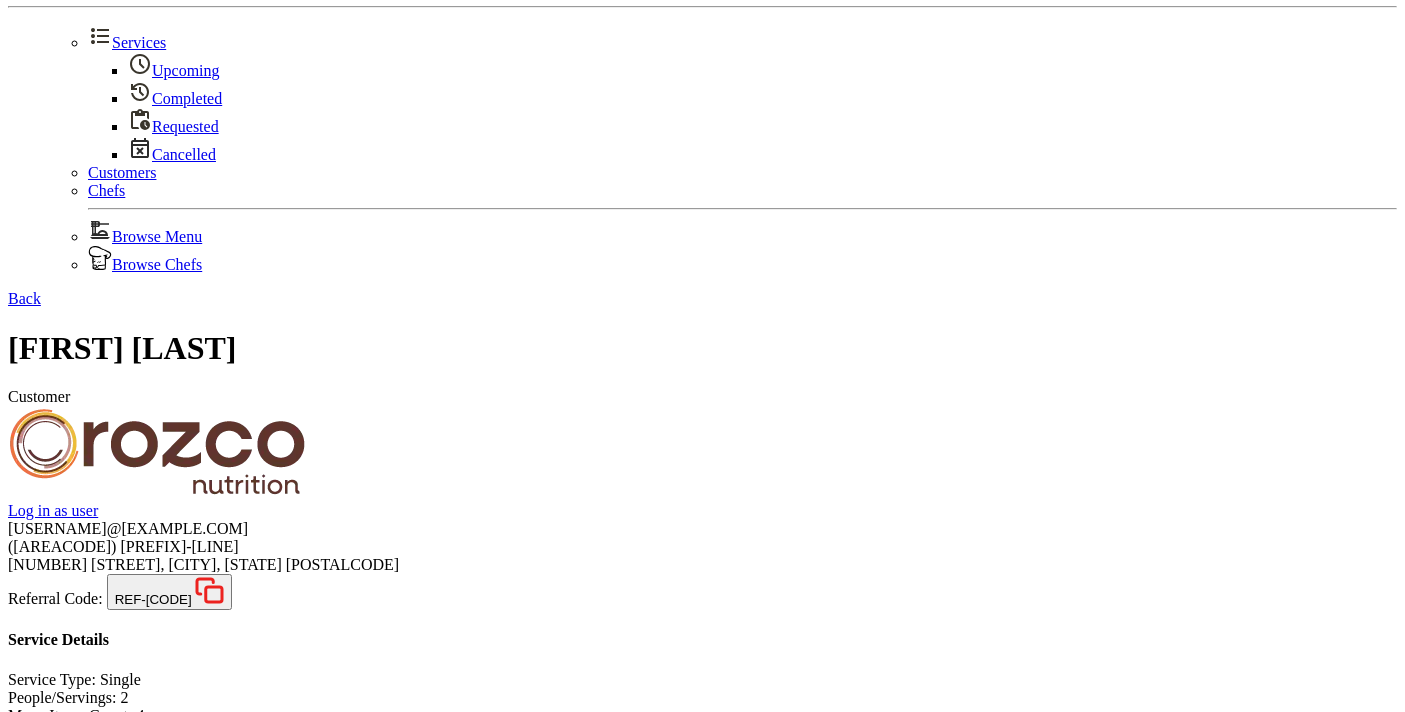 scroll, scrollTop: 0, scrollLeft: 0, axis: both 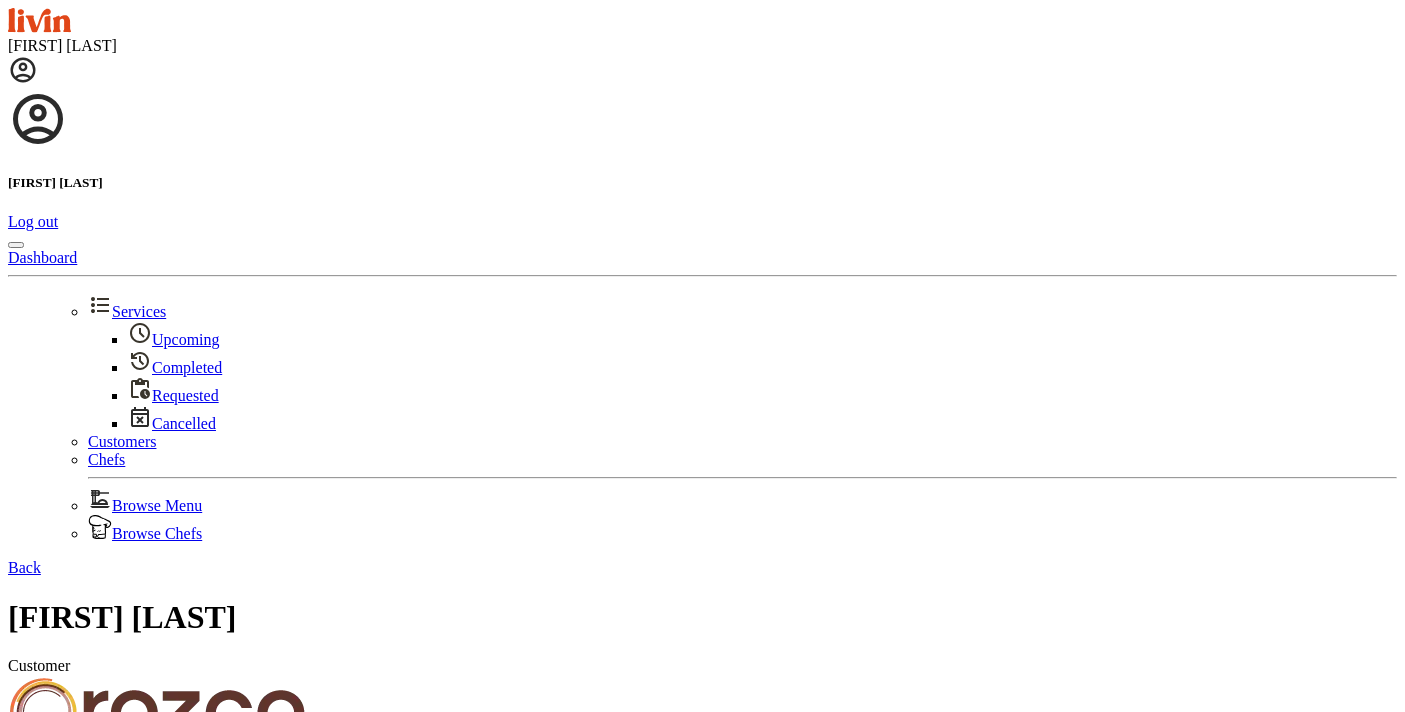 click on "Back" at bounding box center [24, 567] 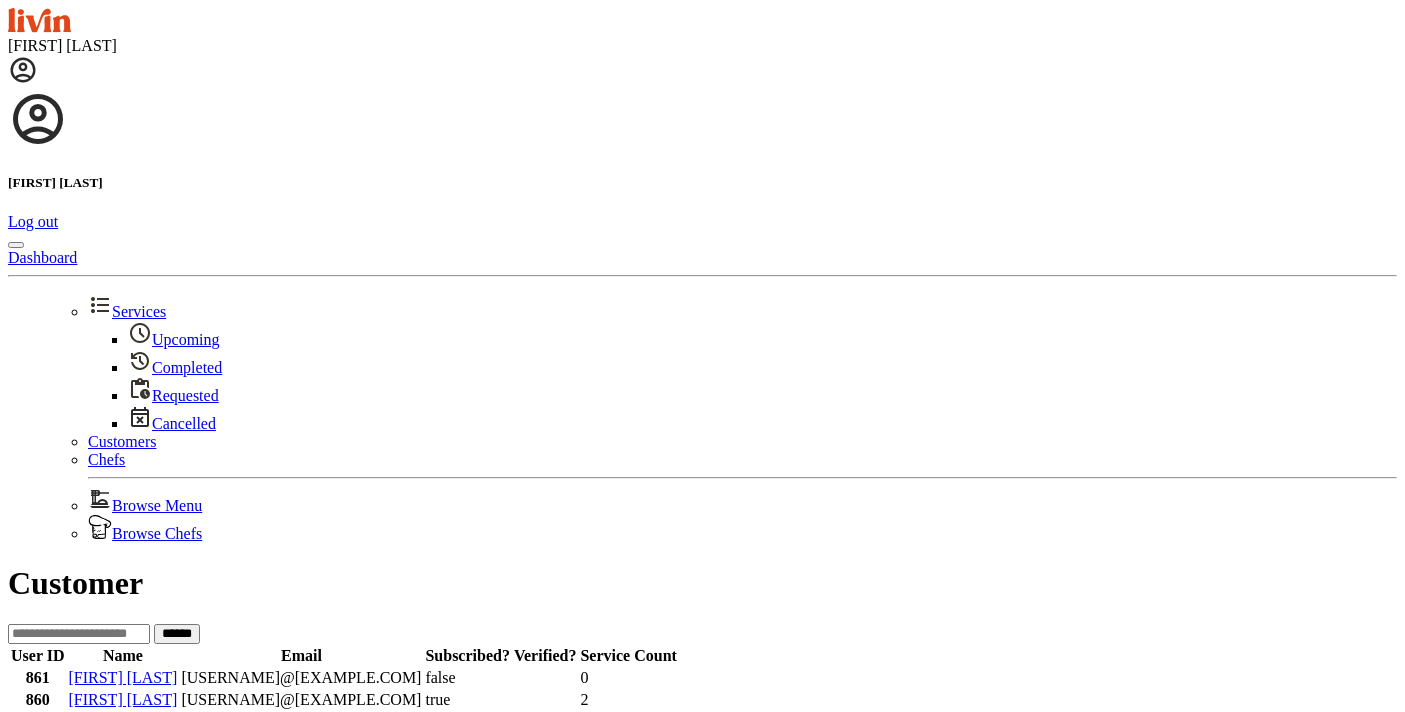 click at bounding box center [79, 634] 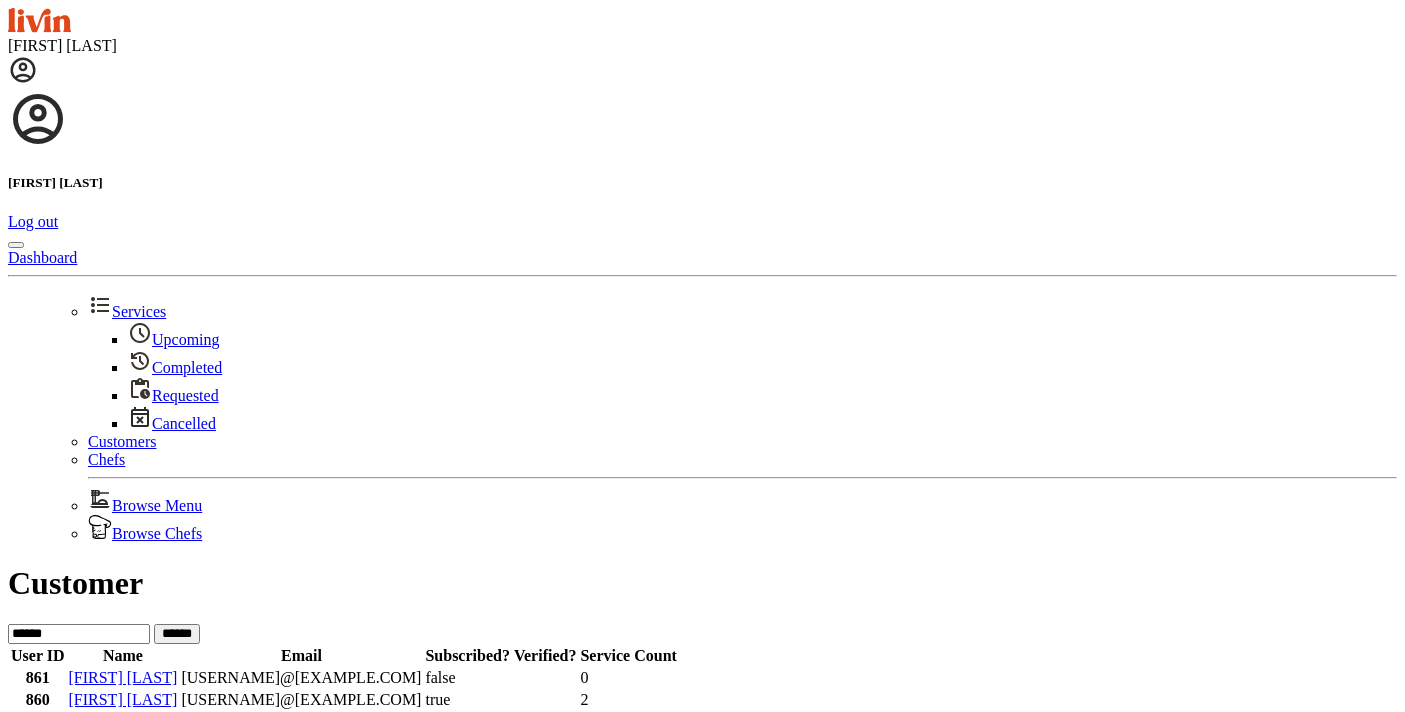 type on "******" 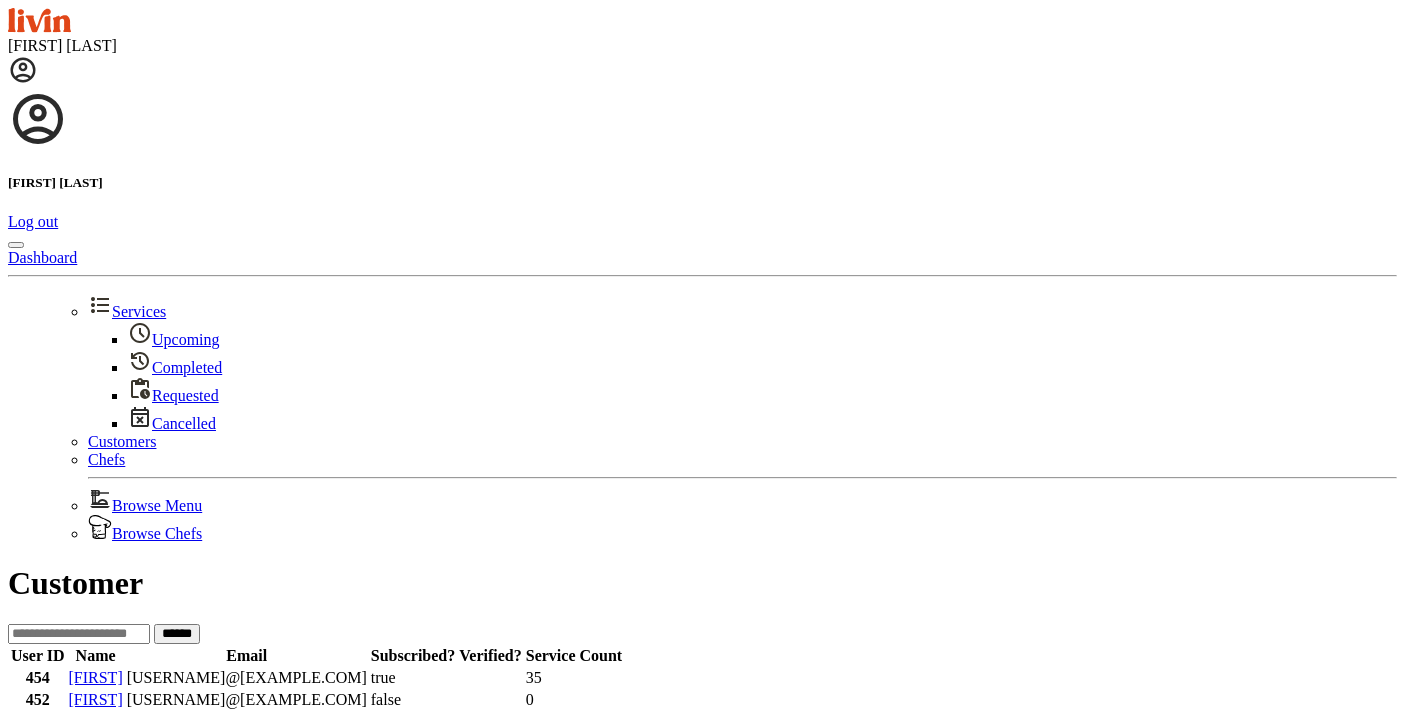 click on "[FIRST]" at bounding box center (124, 677) 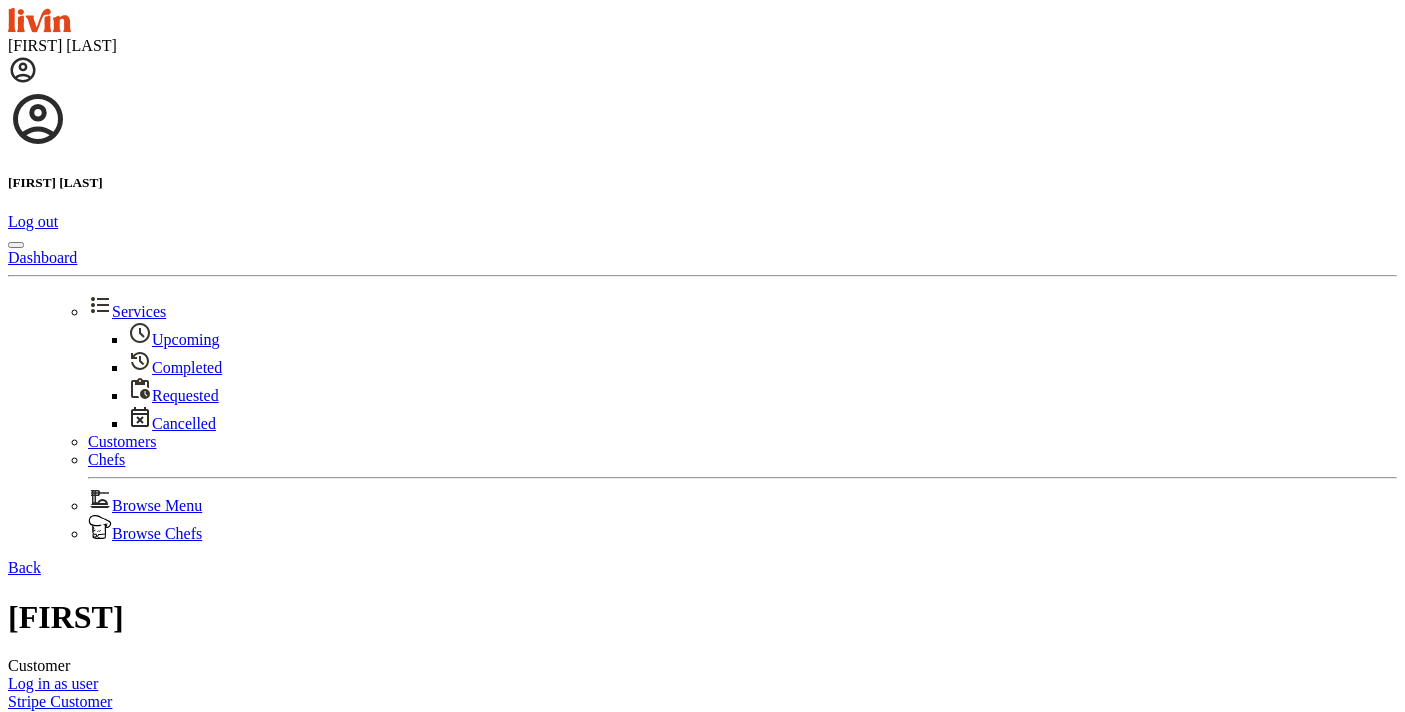 click on "Log in as user" at bounding box center [53, 683] 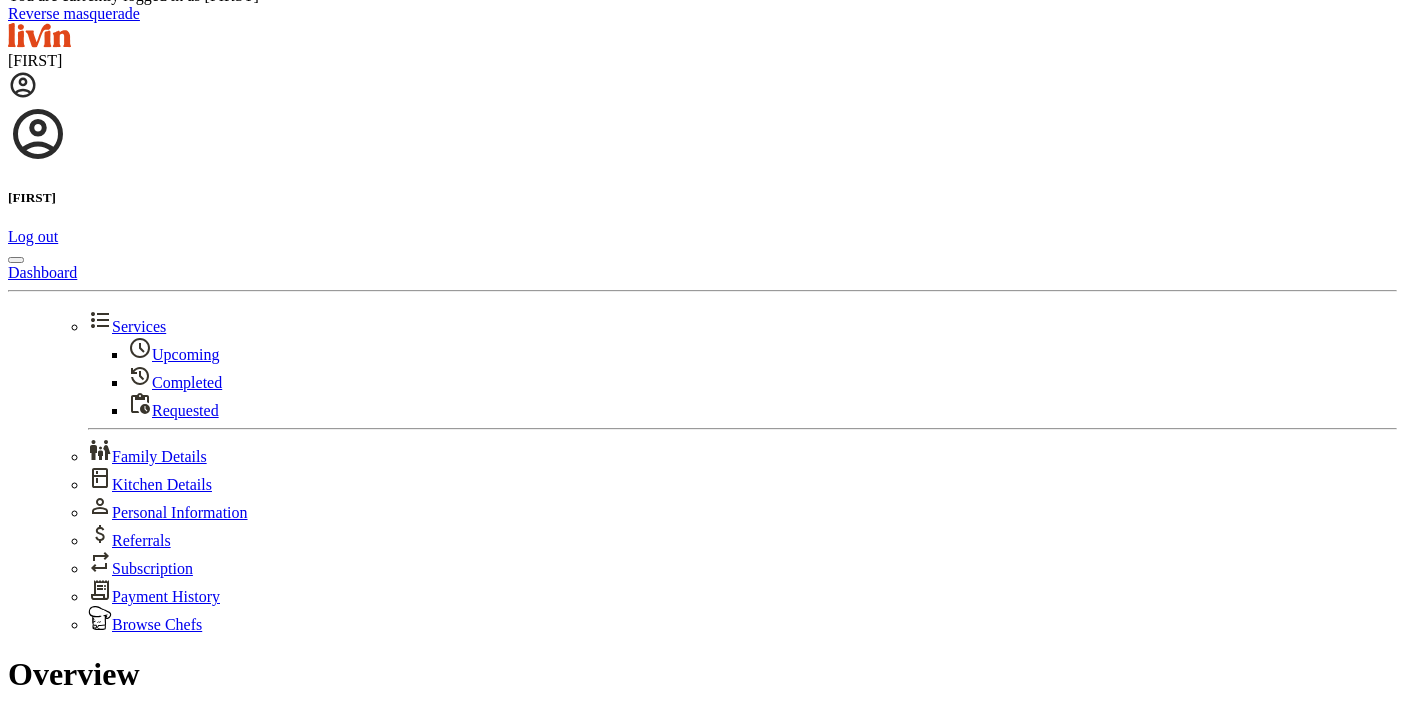scroll, scrollTop: 0, scrollLeft: 0, axis: both 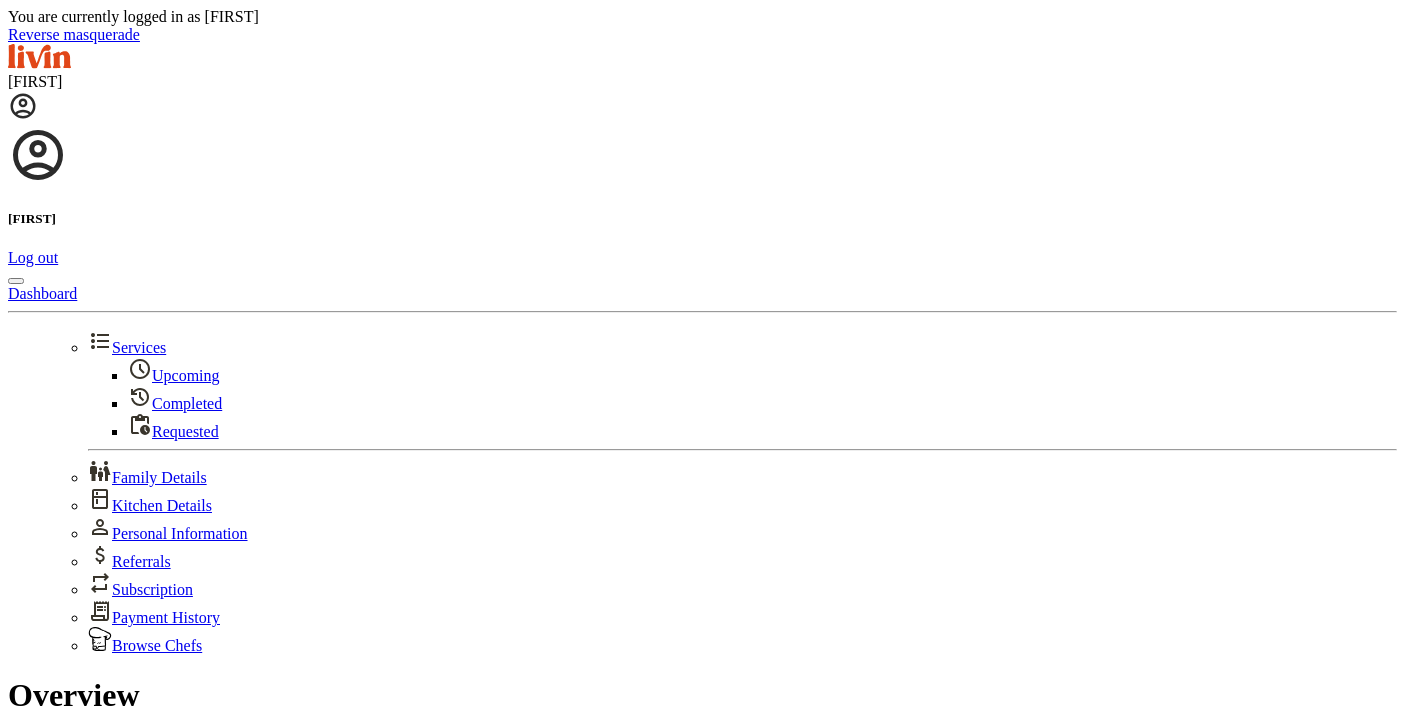 click on "Reverse masquerade" at bounding box center [74, 34] 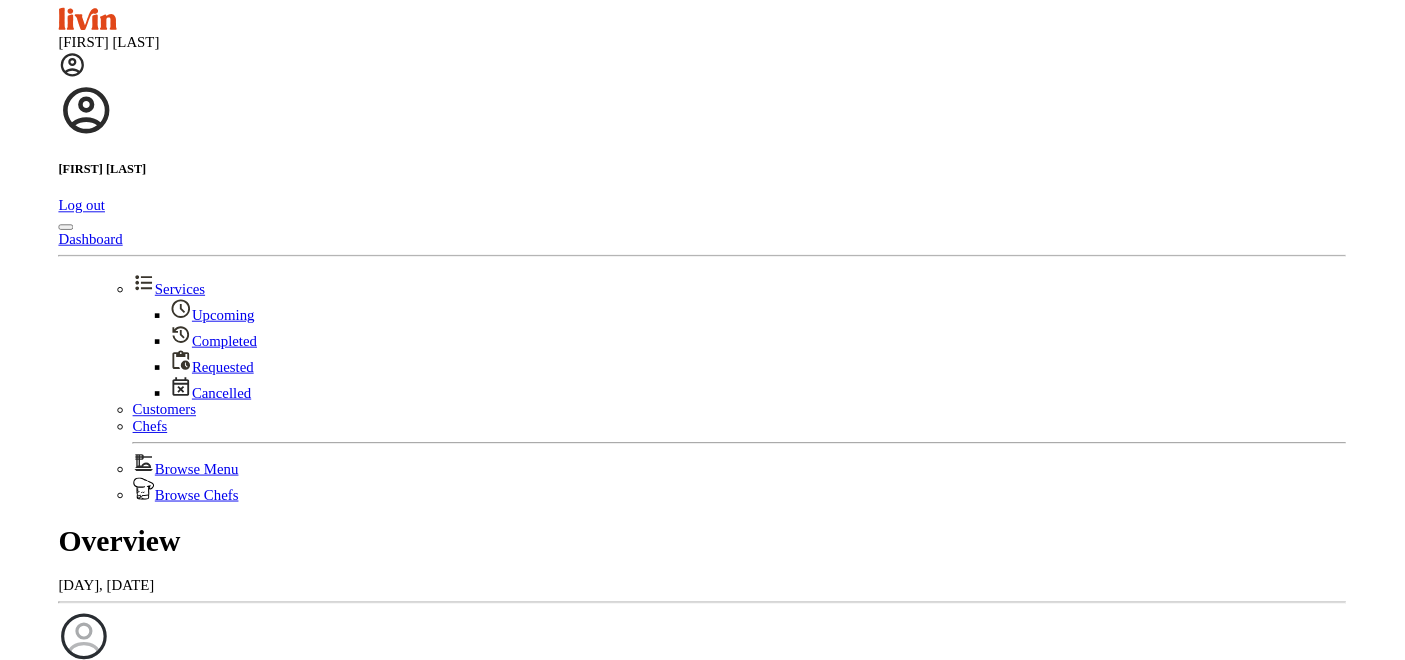 scroll, scrollTop: 0, scrollLeft: 0, axis: both 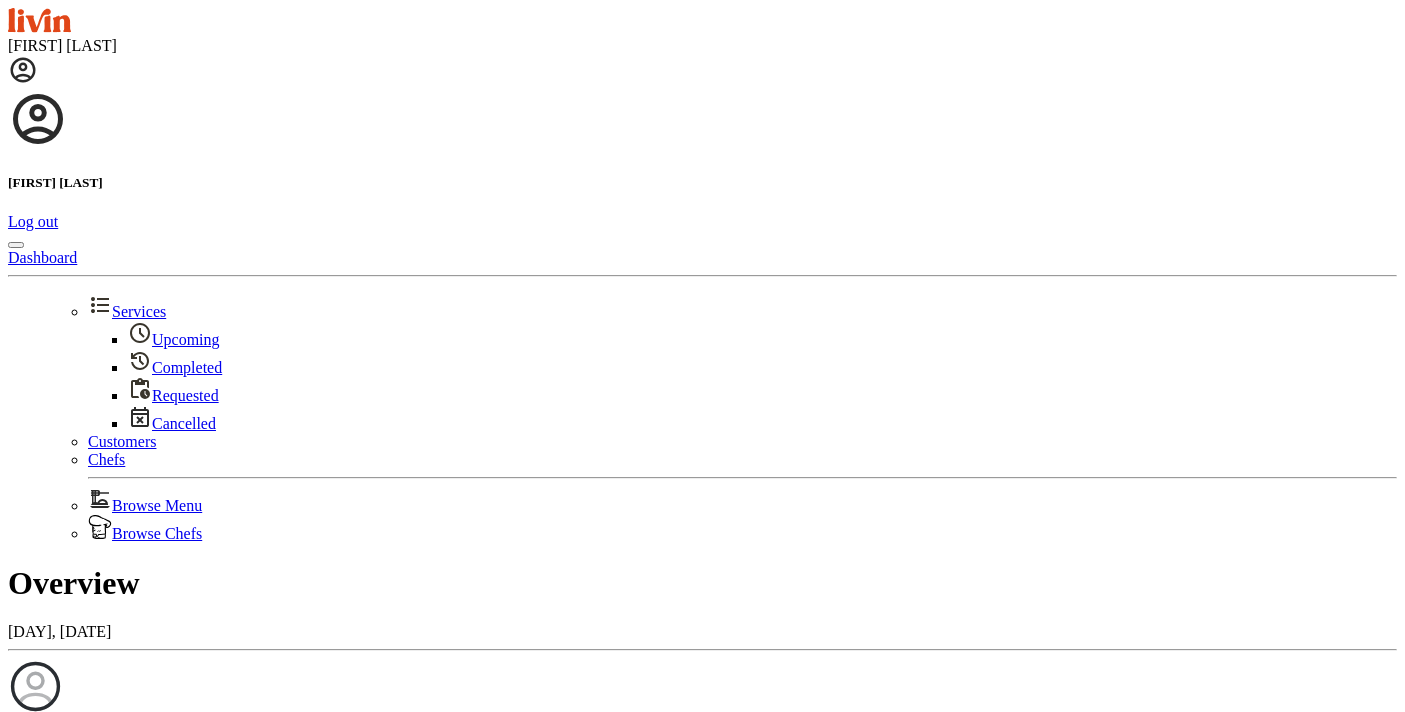click at bounding box center [23, 70] 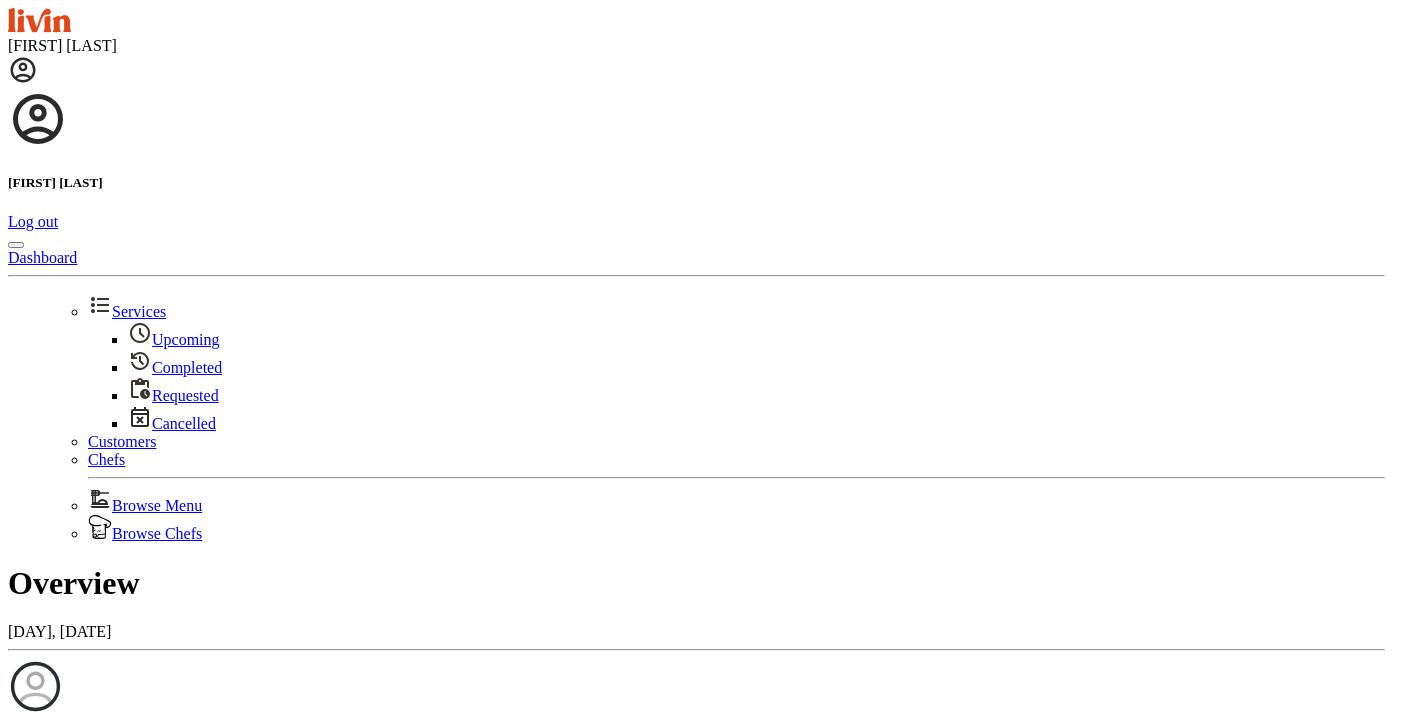 click on "Chefs" at bounding box center (106, 459) 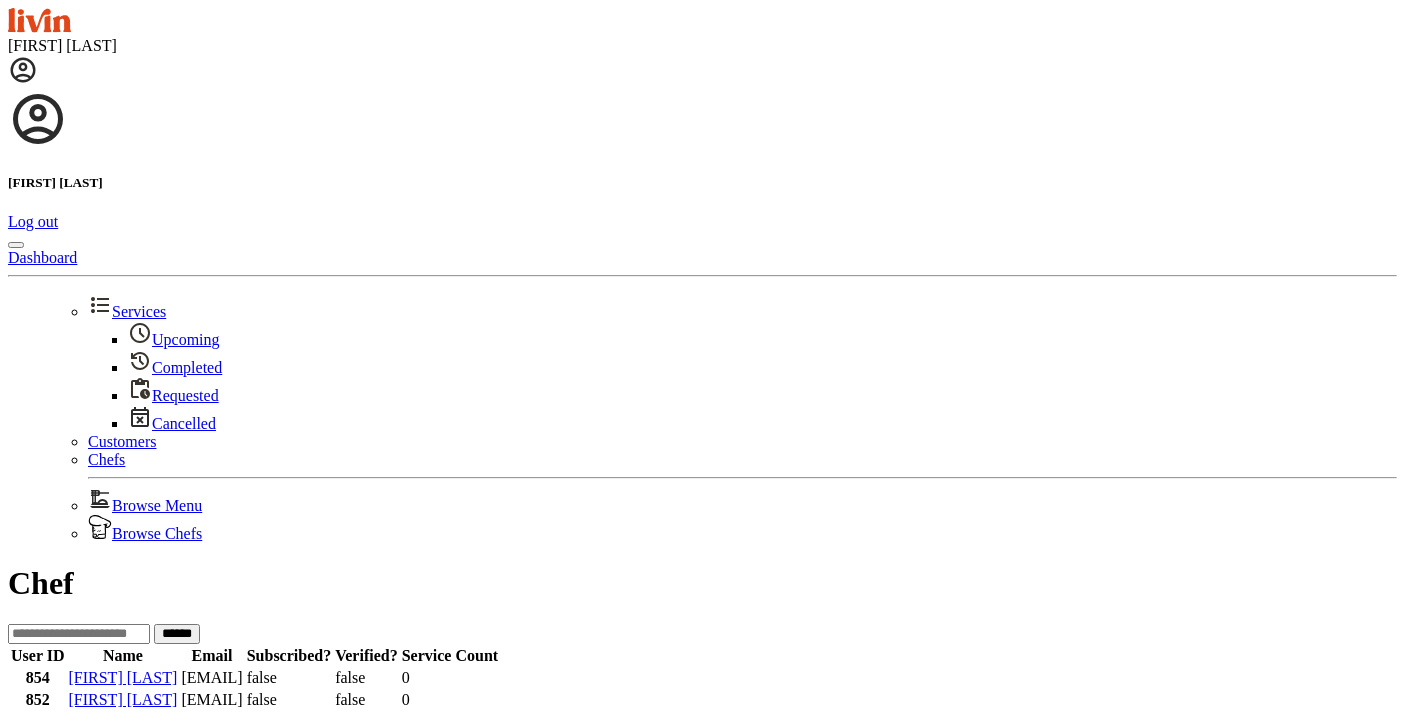 click at bounding box center [79, 634] 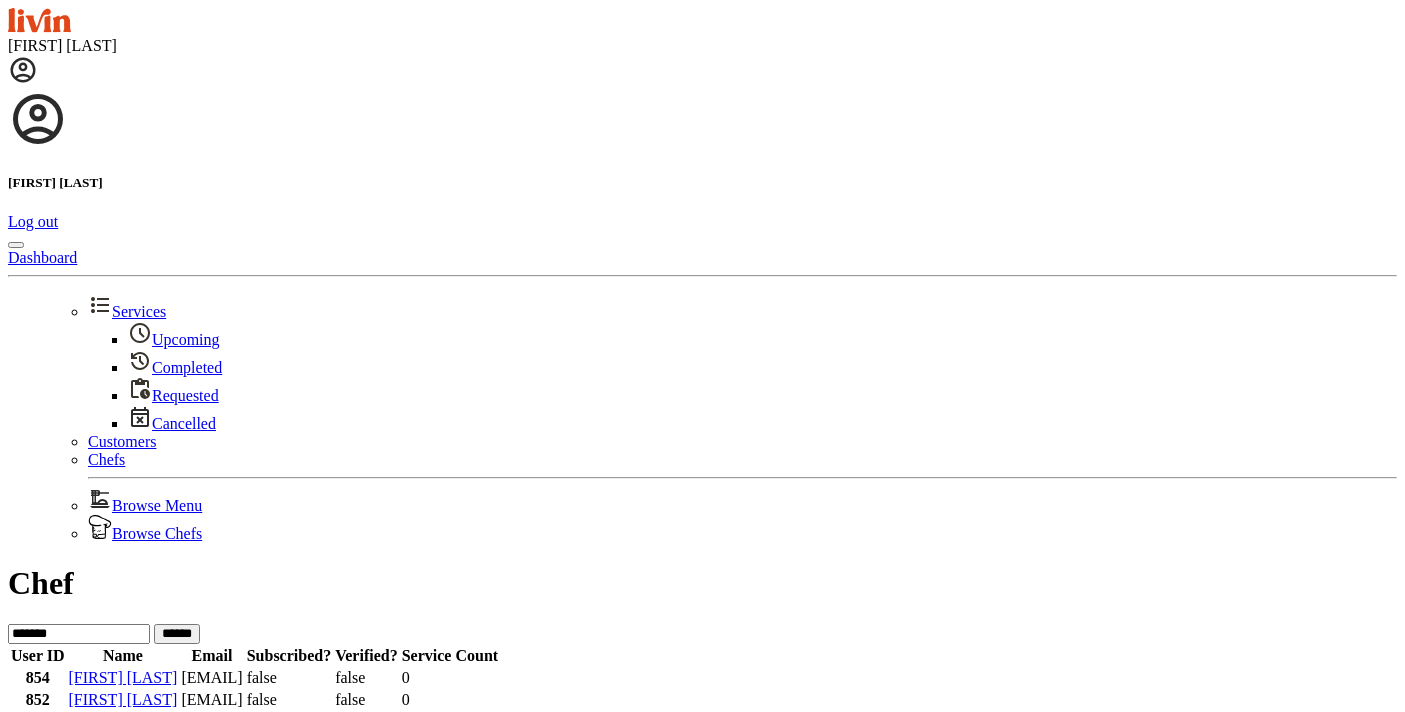 type on "*******" 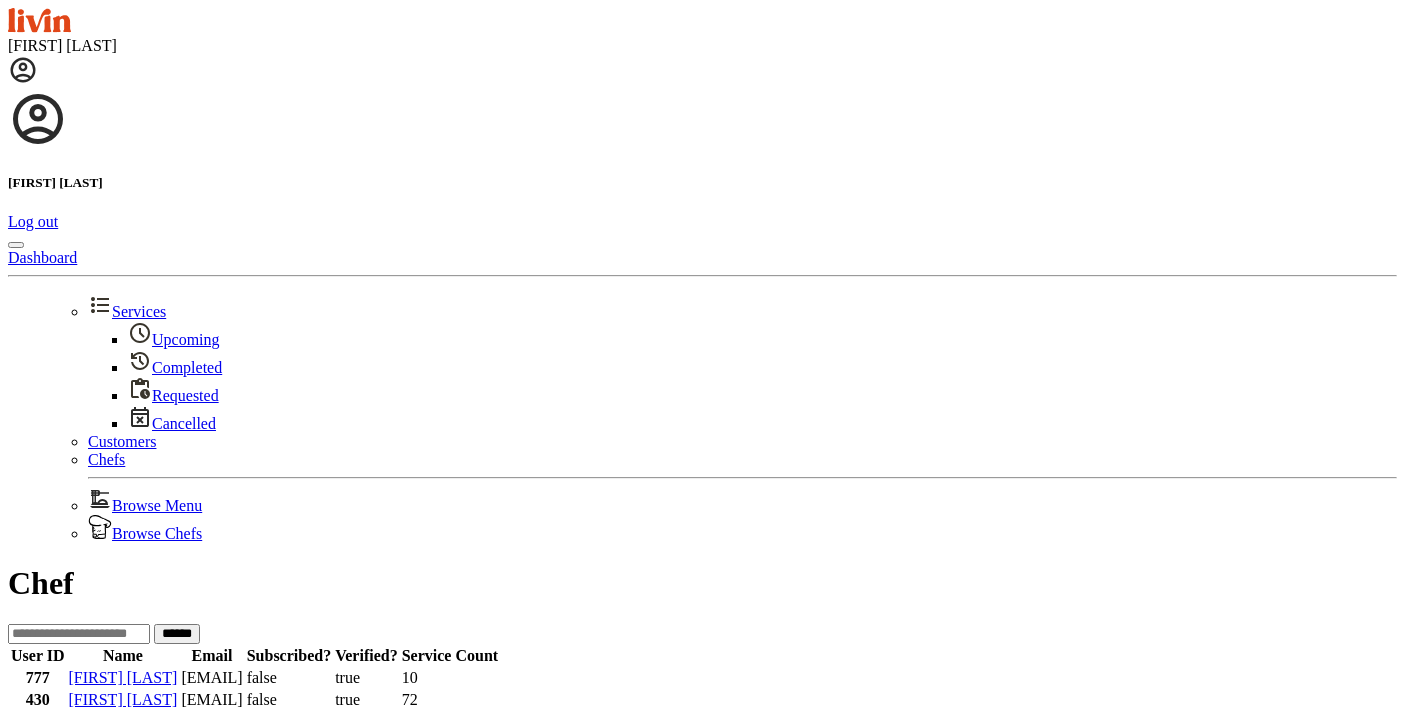 click on "Brandon c Clark" at bounding box center (122, 677) 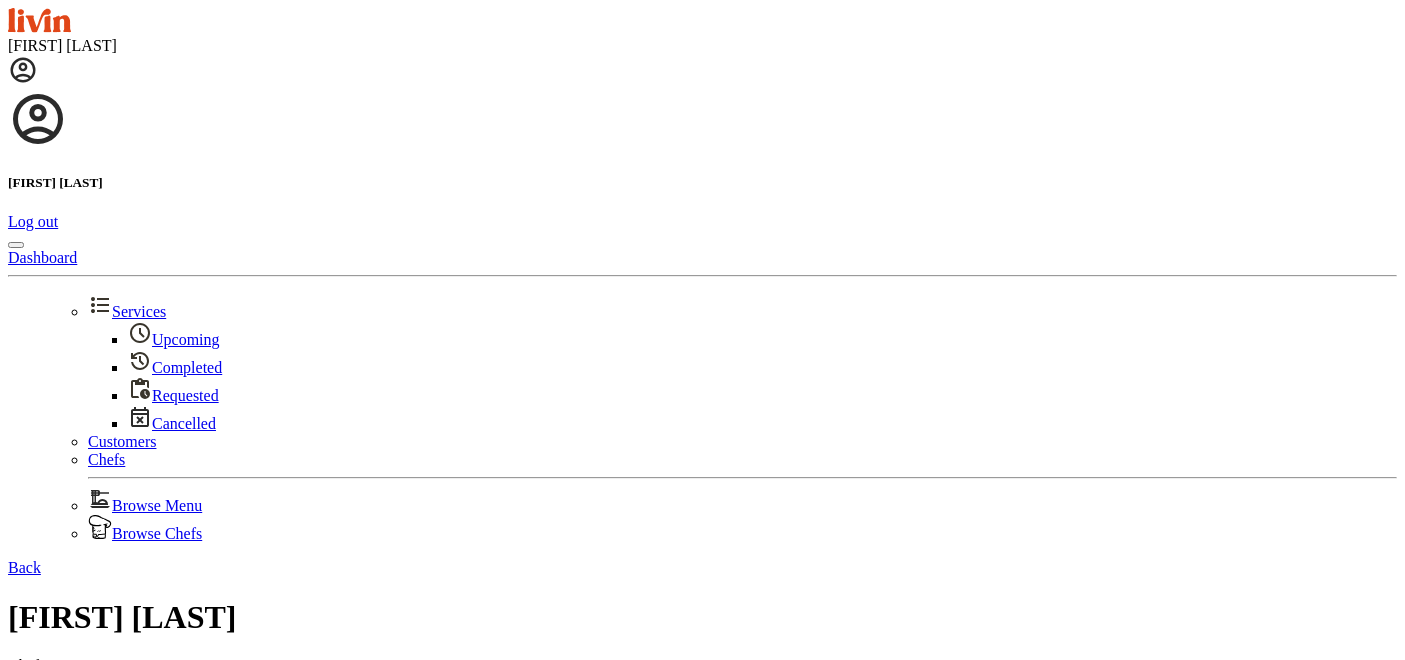 click on "Log in as user" at bounding box center (53, 701) 